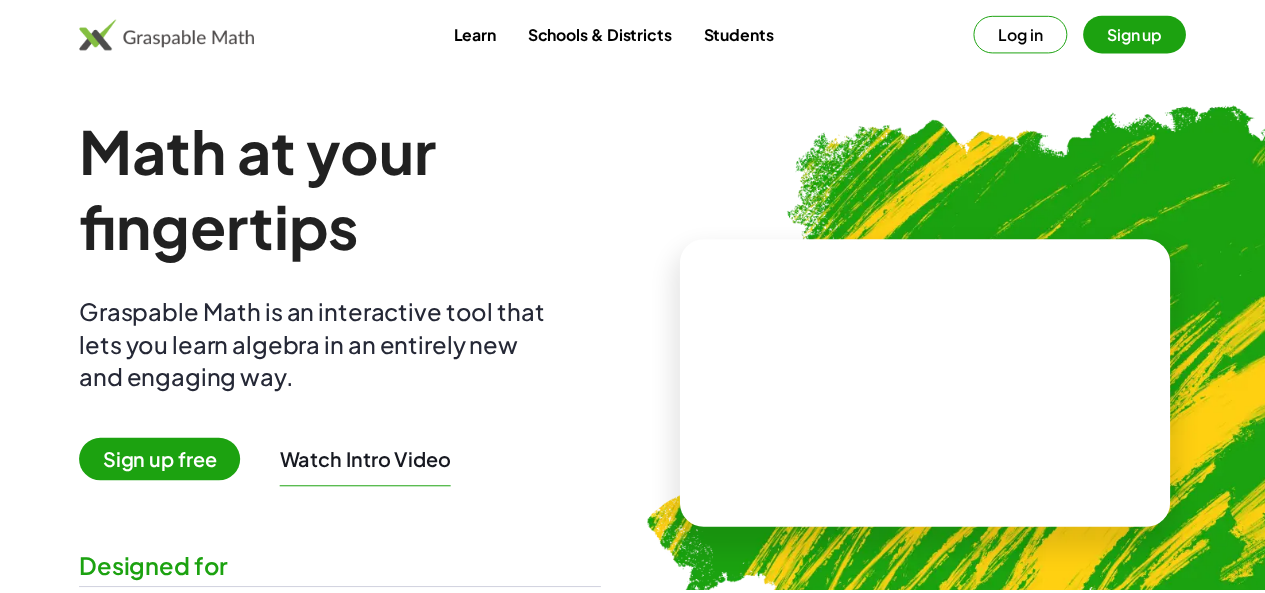 scroll, scrollTop: 0, scrollLeft: 0, axis: both 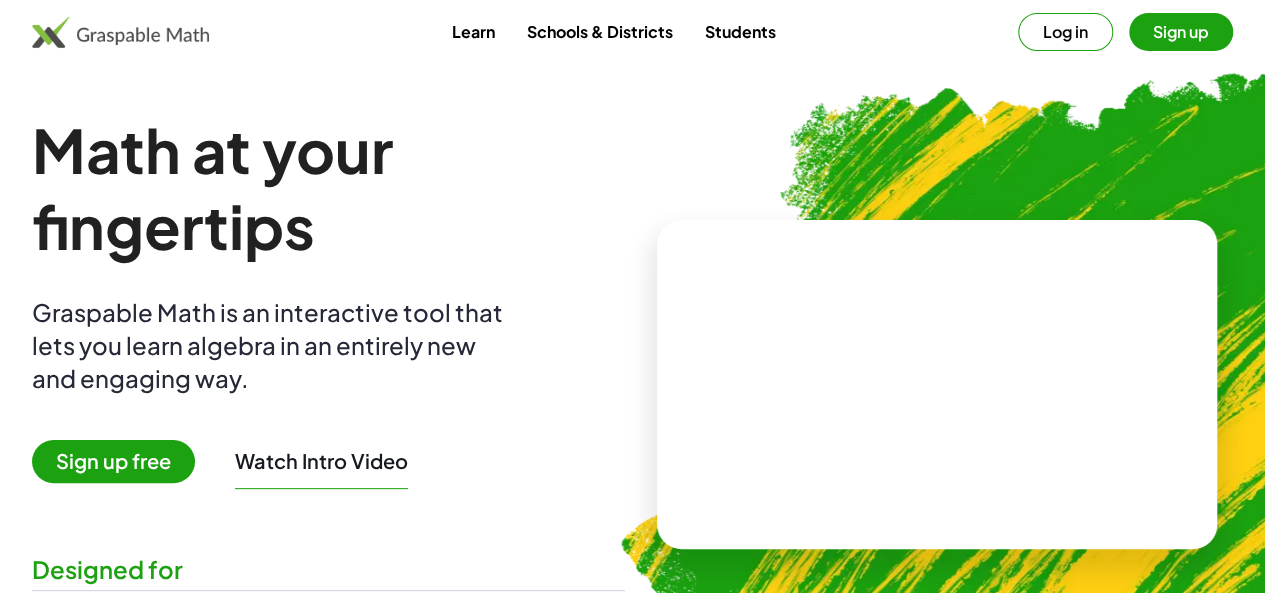 click on "Log in" at bounding box center (1065, 32) 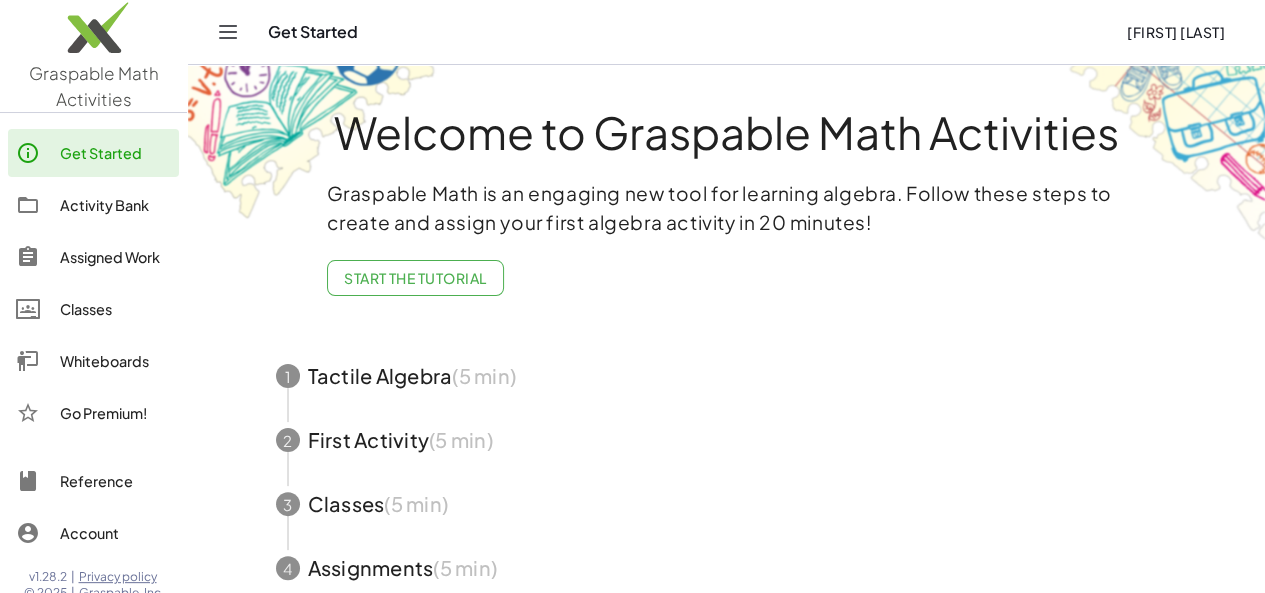 click on "Activity Bank" 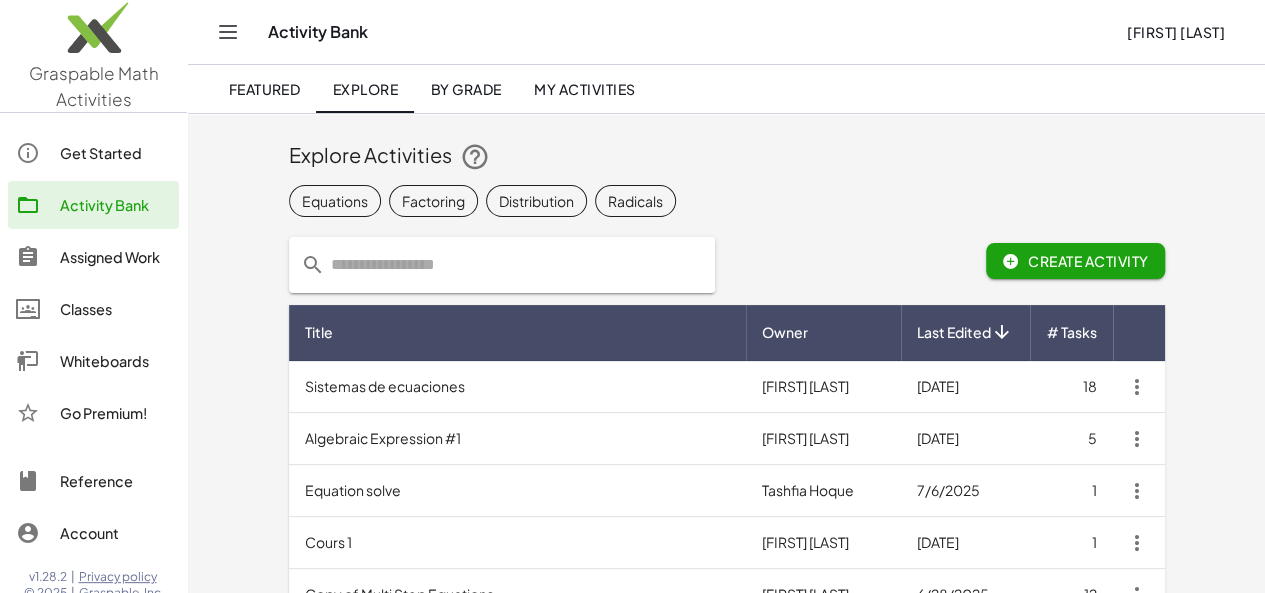 click on "Whiteboards" 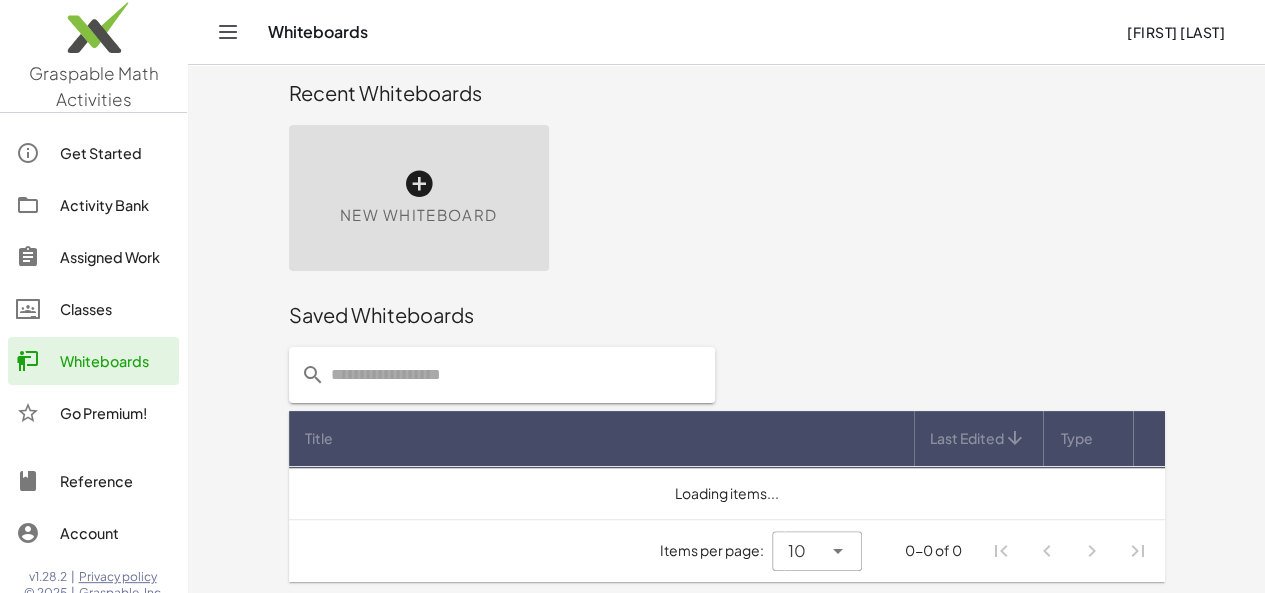 scroll, scrollTop: 15, scrollLeft: 0, axis: vertical 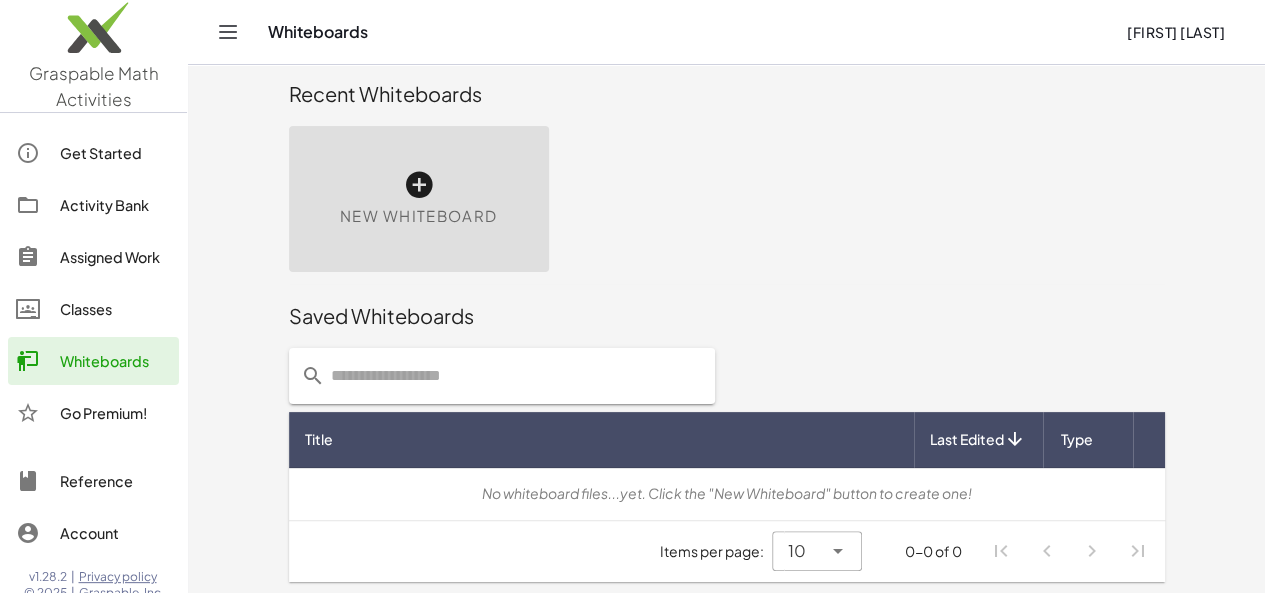 click on "Graspable Math Activities" at bounding box center [94, 86] 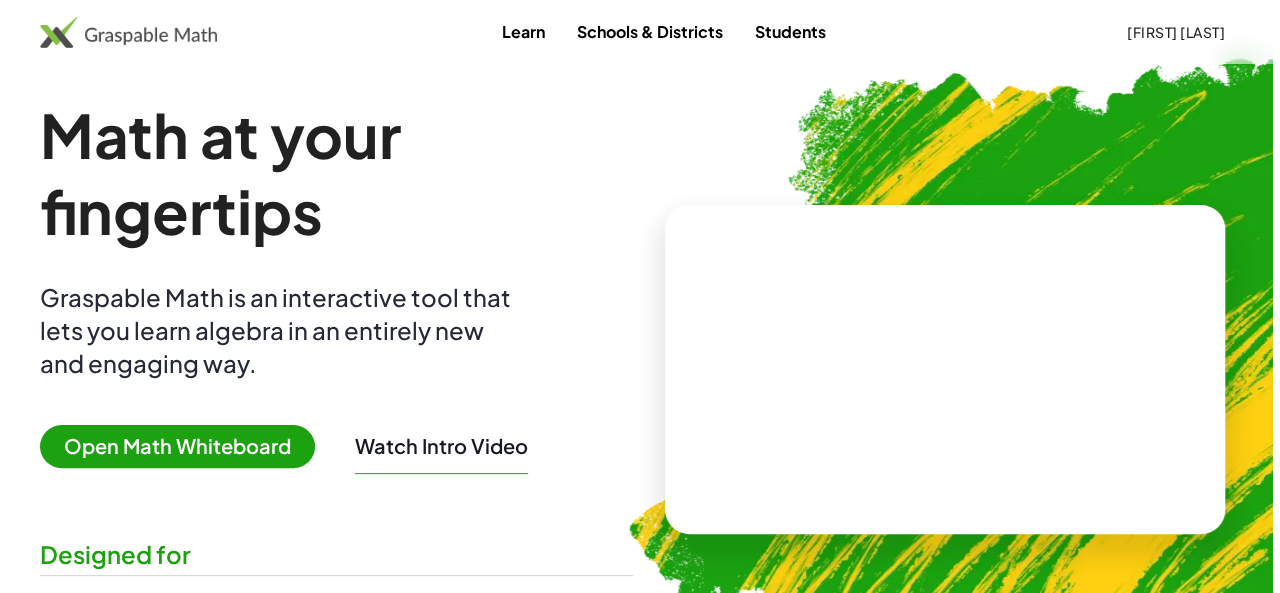 scroll, scrollTop: 0, scrollLeft: 0, axis: both 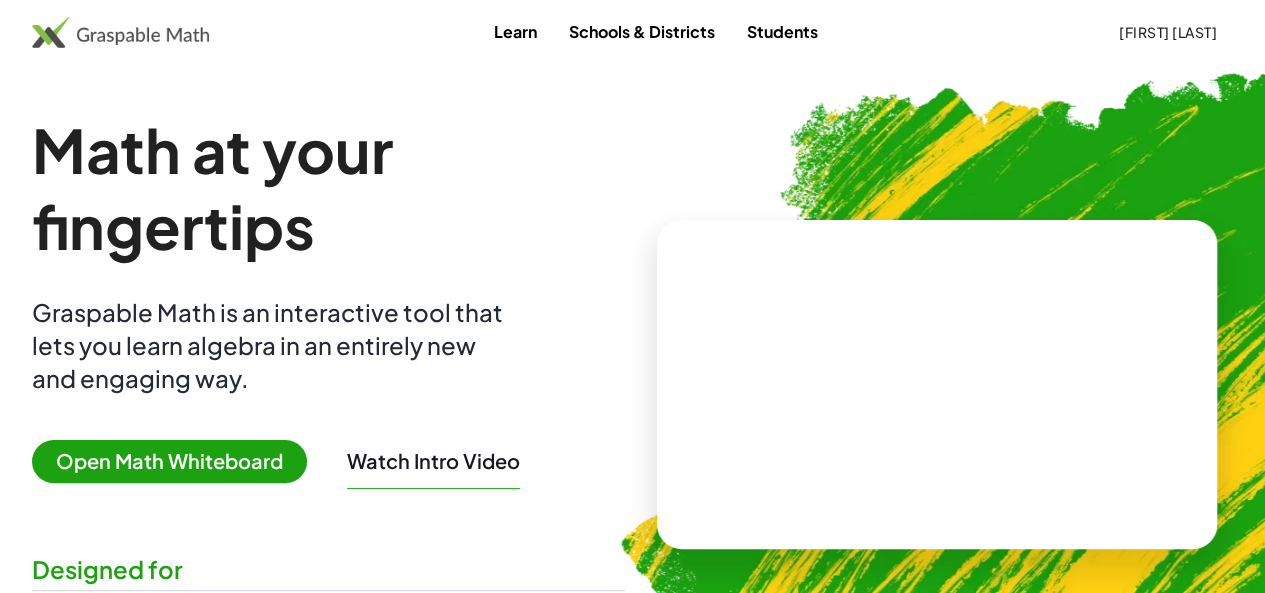 click on "Open Math Whiteboard" at bounding box center (169, 461) 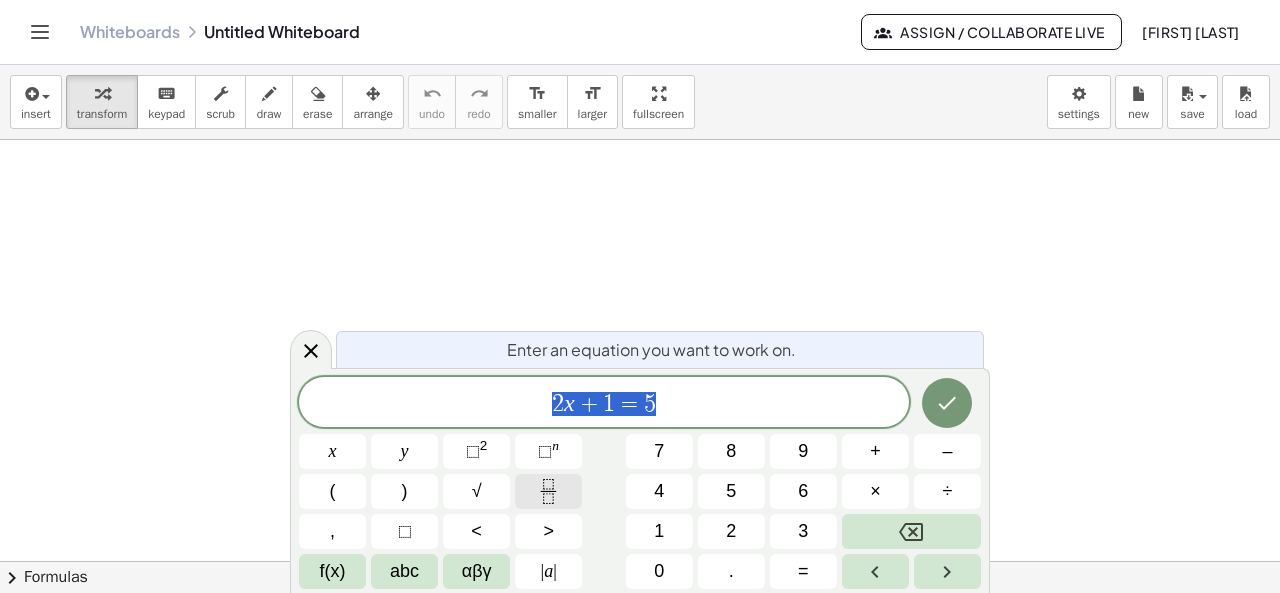 click 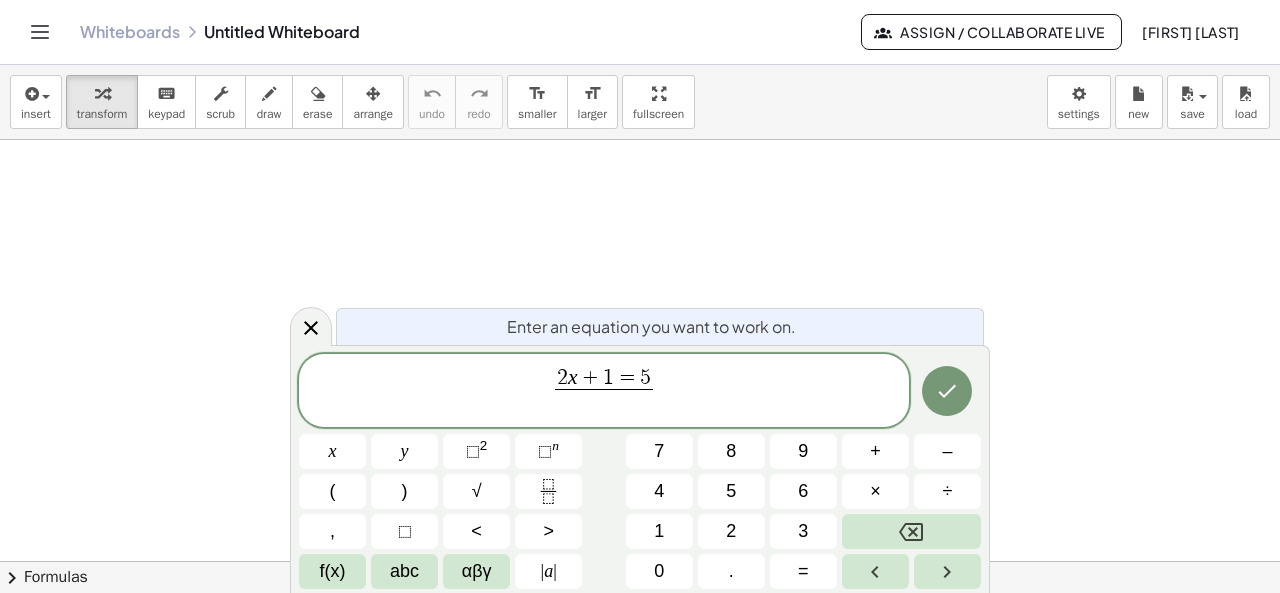 click on "+" at bounding box center (591, 379) 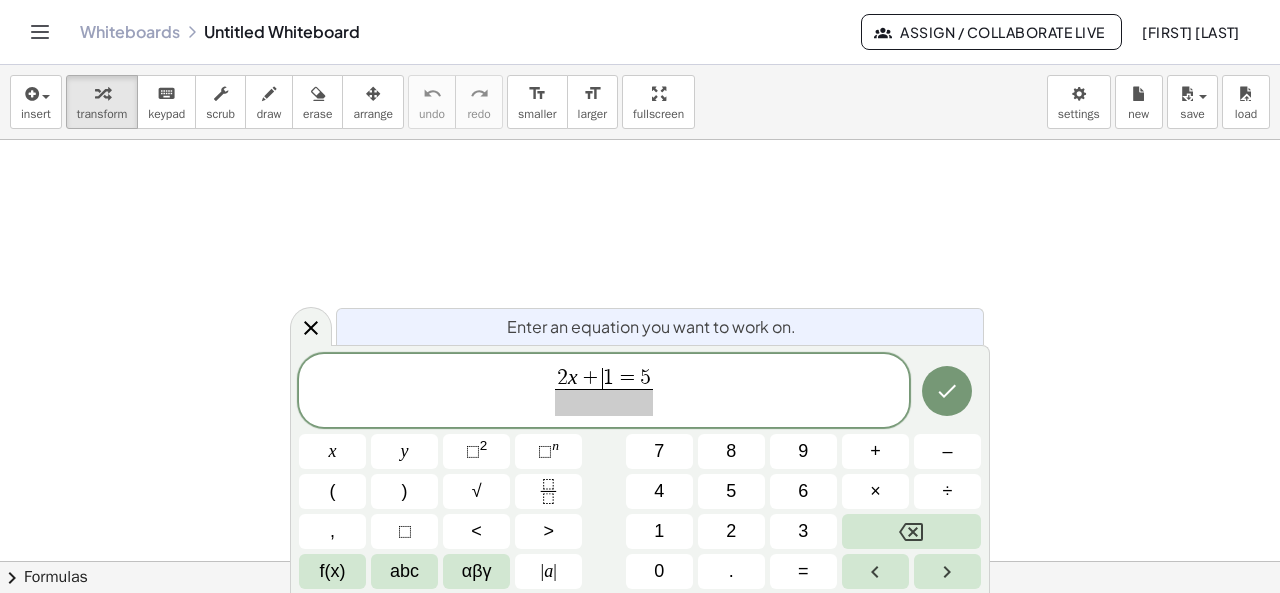 click on "2 x + ​ 1 = 5 ​" at bounding box center [604, 392] 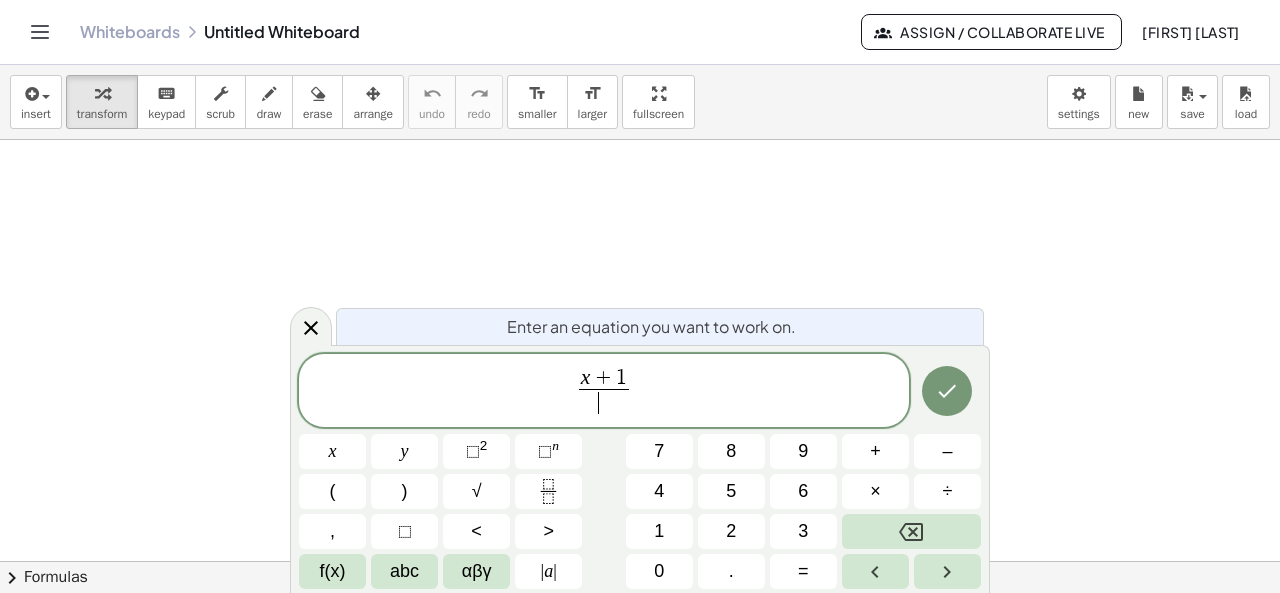 drag, startPoint x: 606, startPoint y: 415, endPoint x: 601, endPoint y: 405, distance: 11.18034 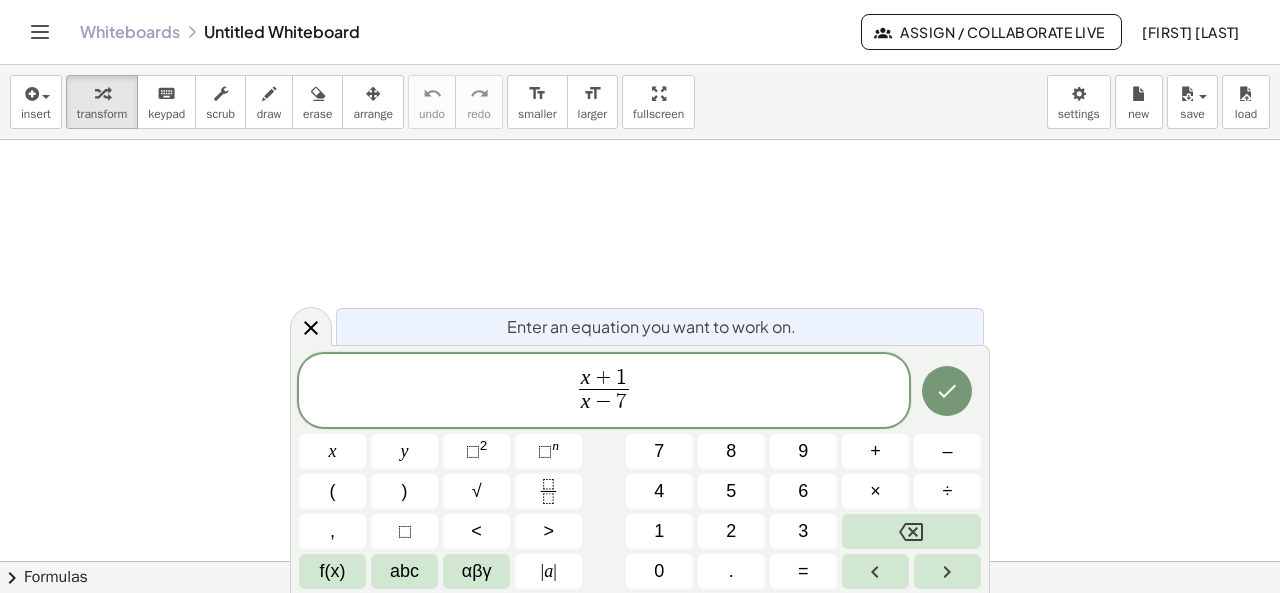 click on "x + 1 x − 7 ​ ​" at bounding box center [604, 392] 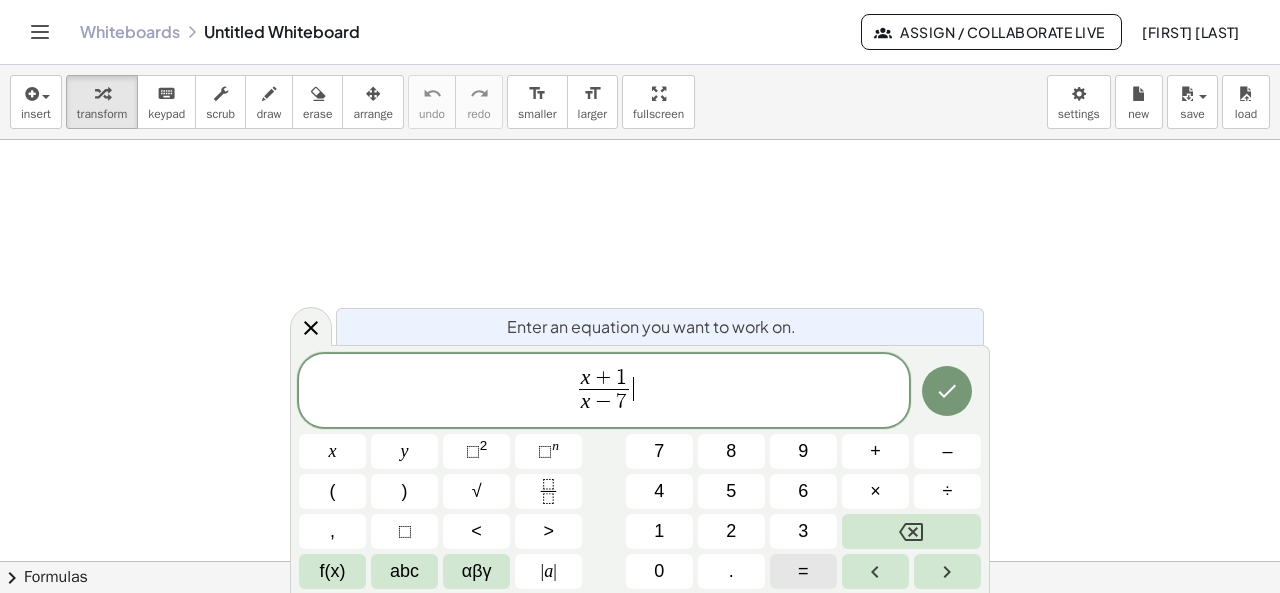 click on "=" at bounding box center (803, 571) 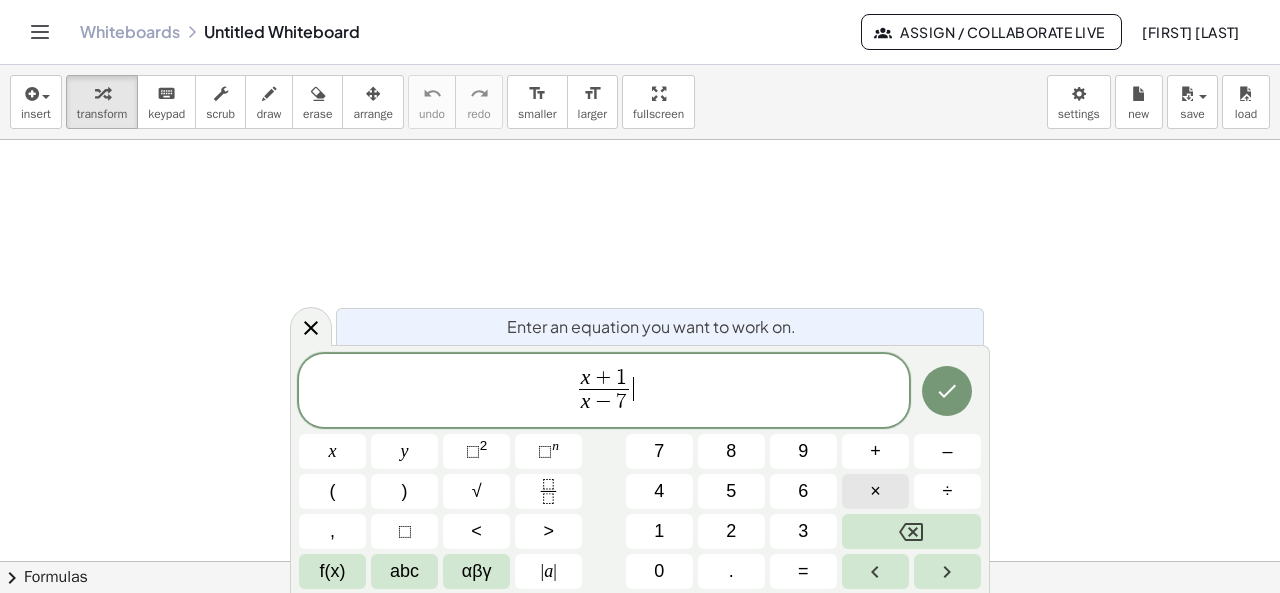click on "×" at bounding box center [875, 491] 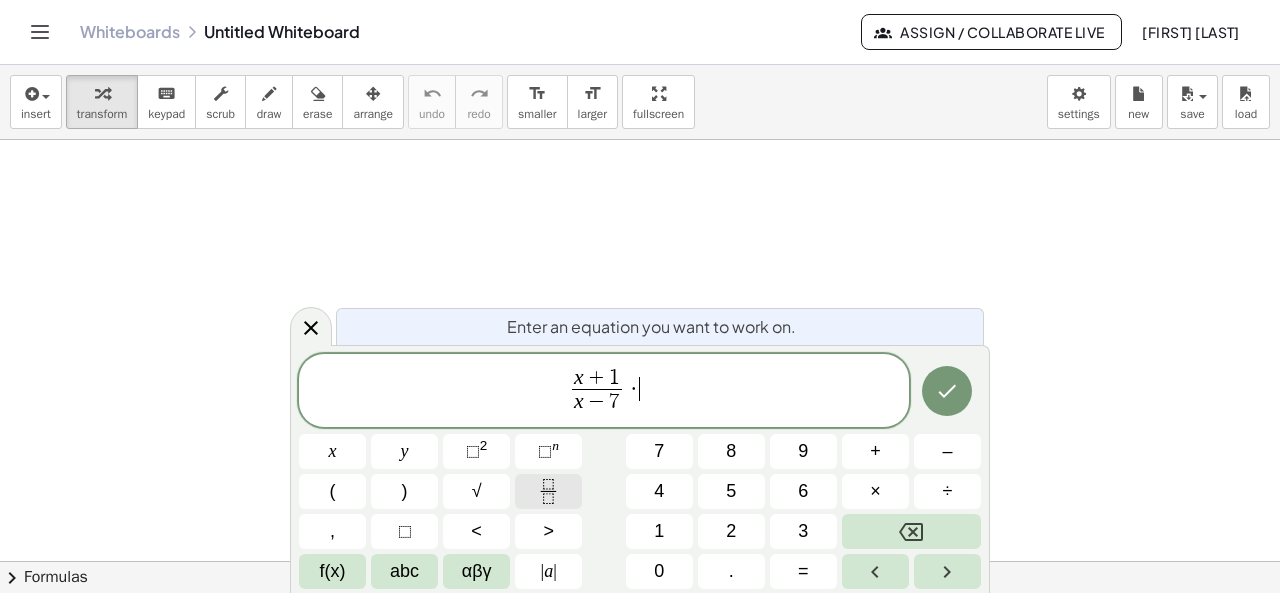 click at bounding box center [548, 491] 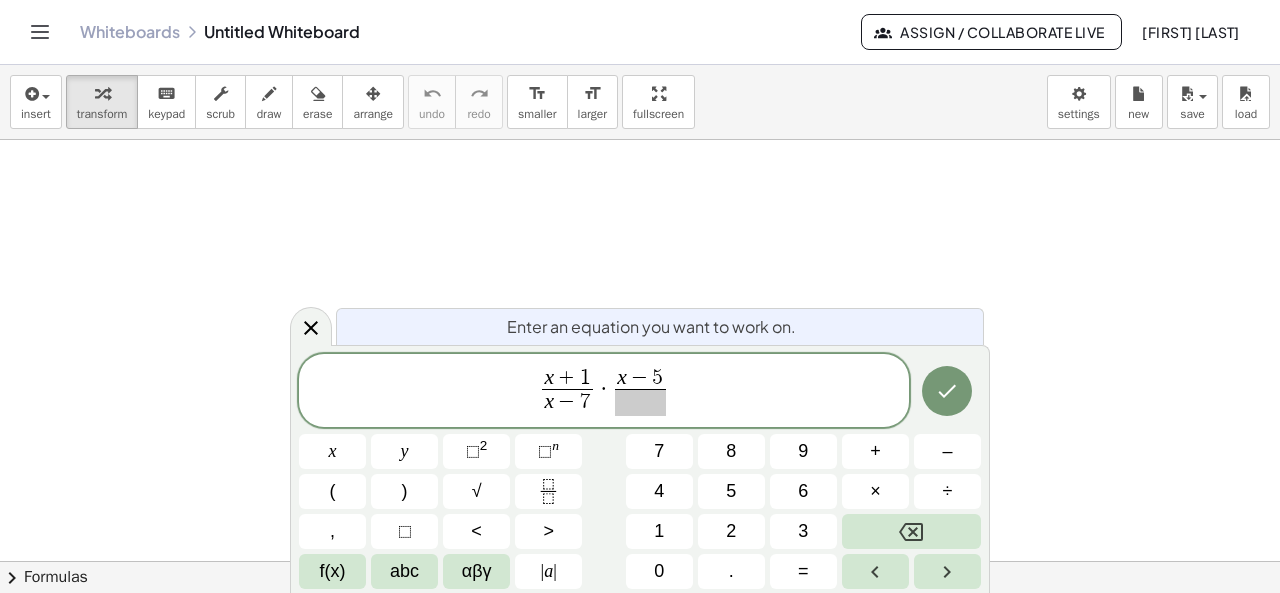 click at bounding box center [640, 402] 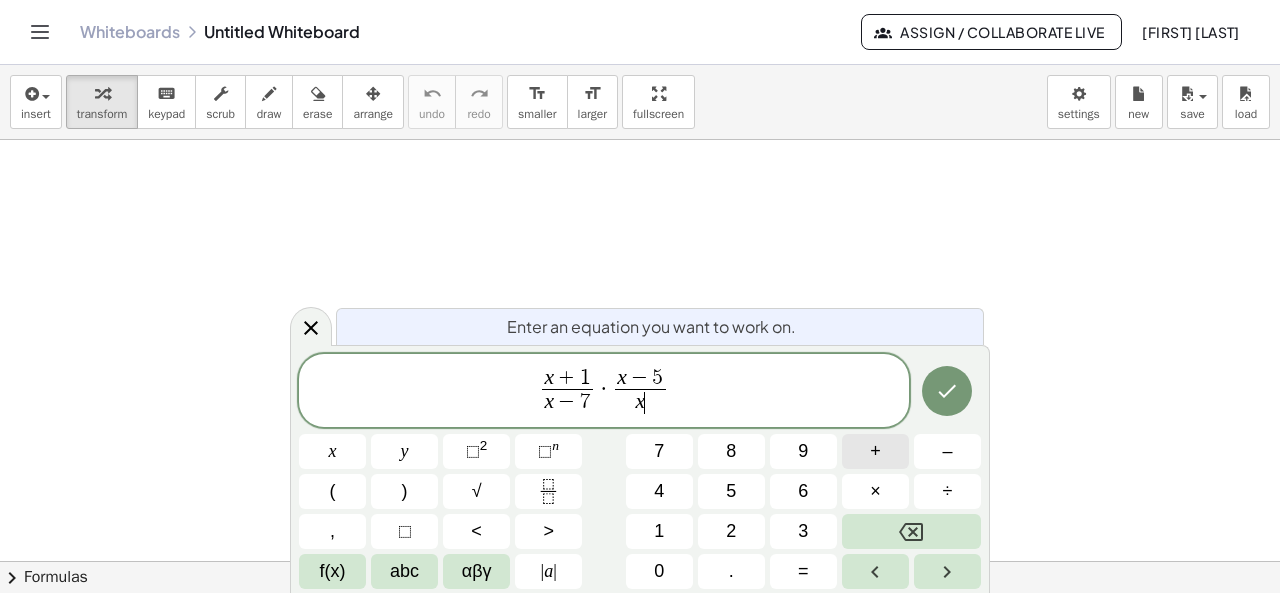 click on "+" at bounding box center [875, 451] 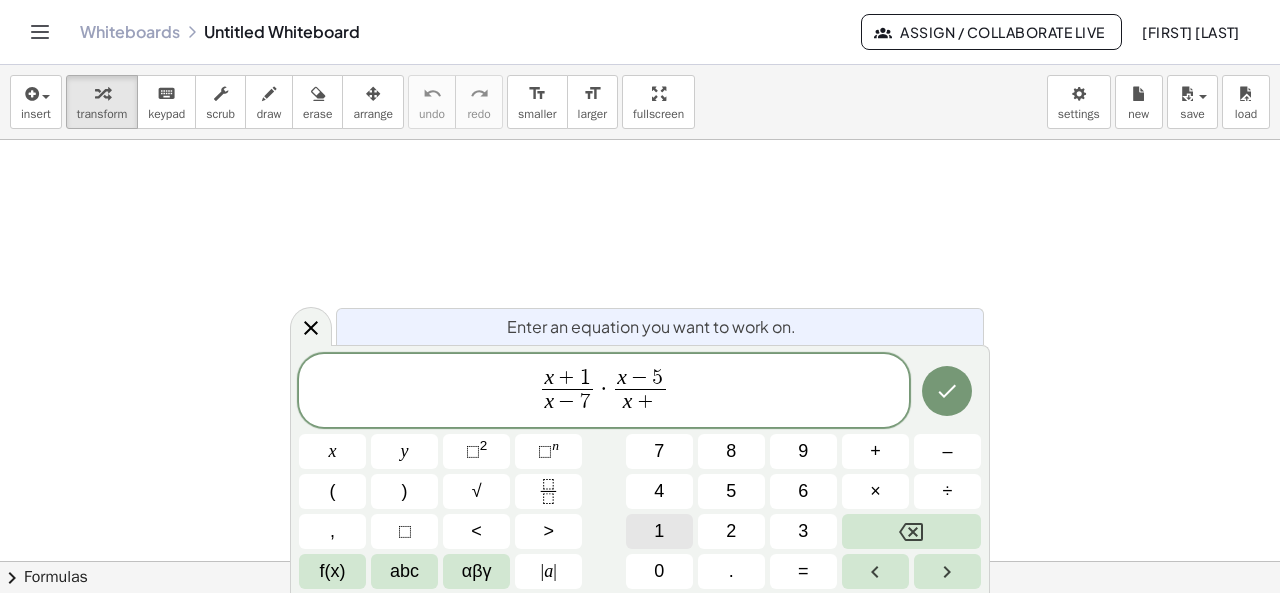 click on "1" at bounding box center (659, 531) 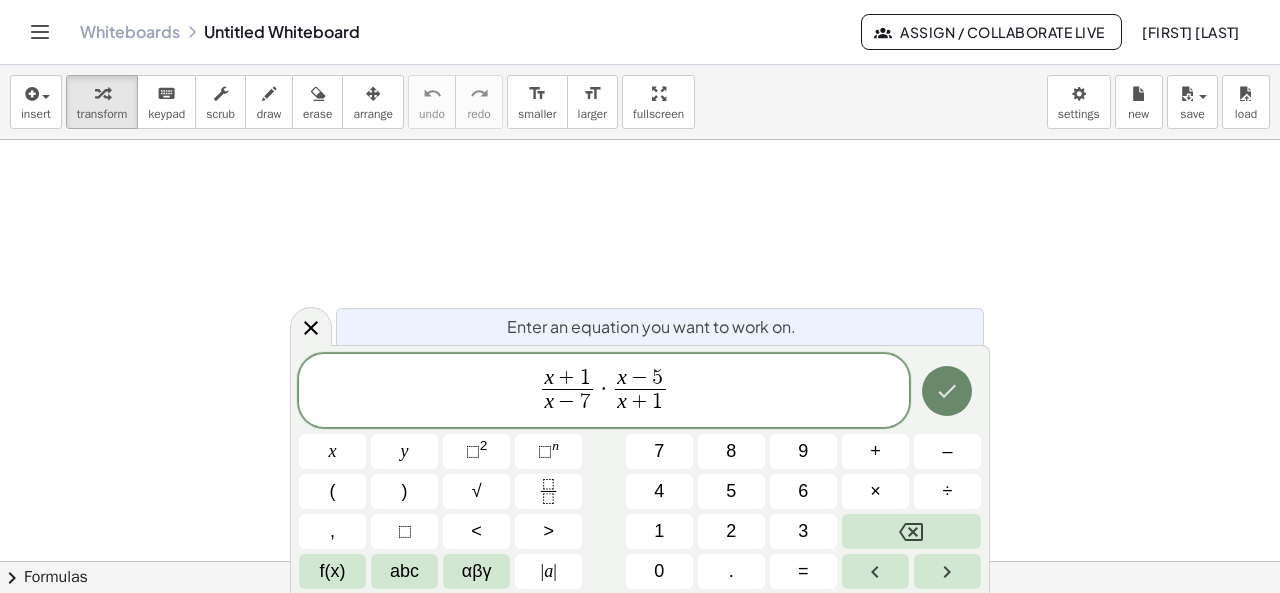click 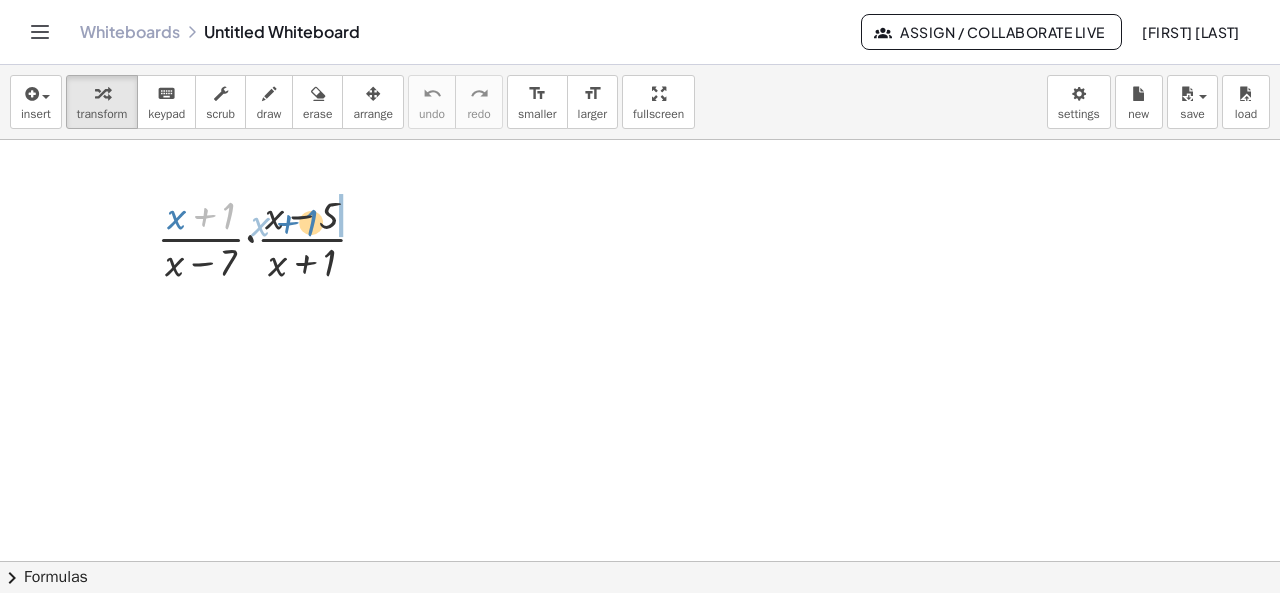drag, startPoint x: 198, startPoint y: 225, endPoint x: 280, endPoint y: 232, distance: 82.29824 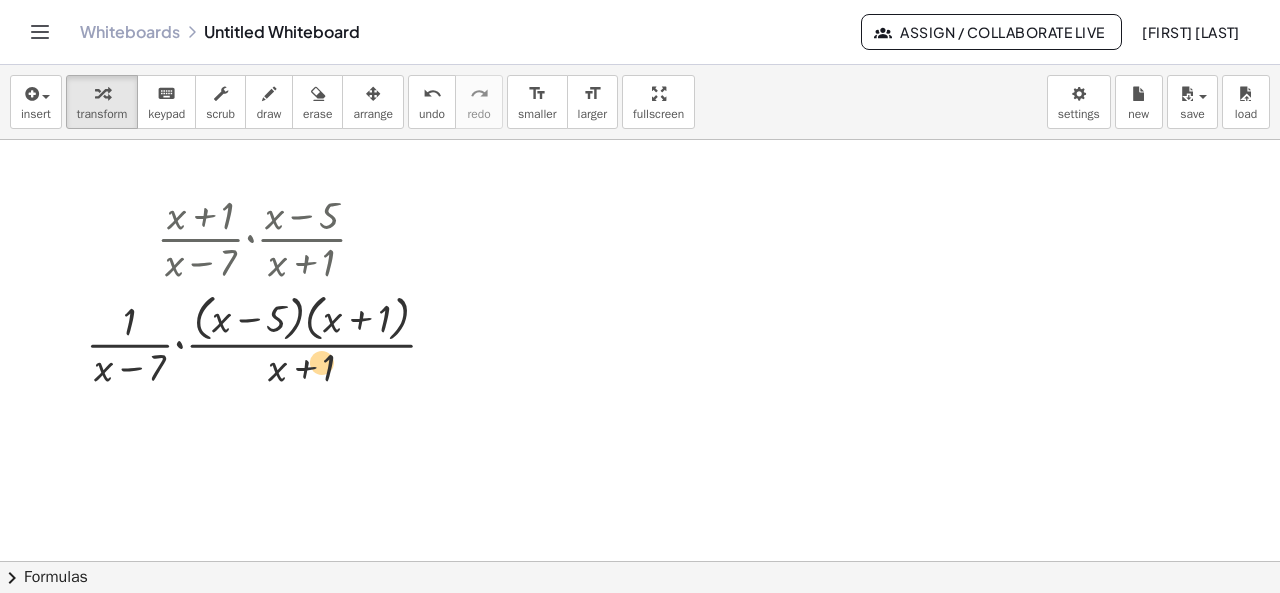 drag, startPoint x: 148, startPoint y: 372, endPoint x: 346, endPoint y: 368, distance: 198.0404 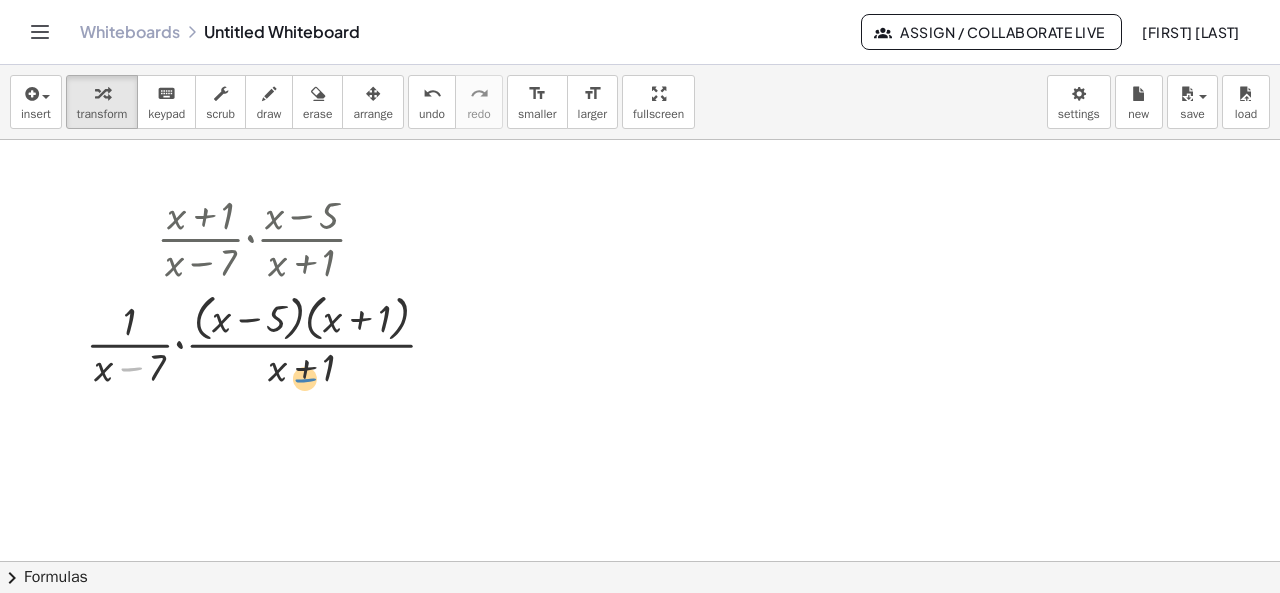 drag, startPoint x: 143, startPoint y: 374, endPoint x: 322, endPoint y: 385, distance: 179.33768 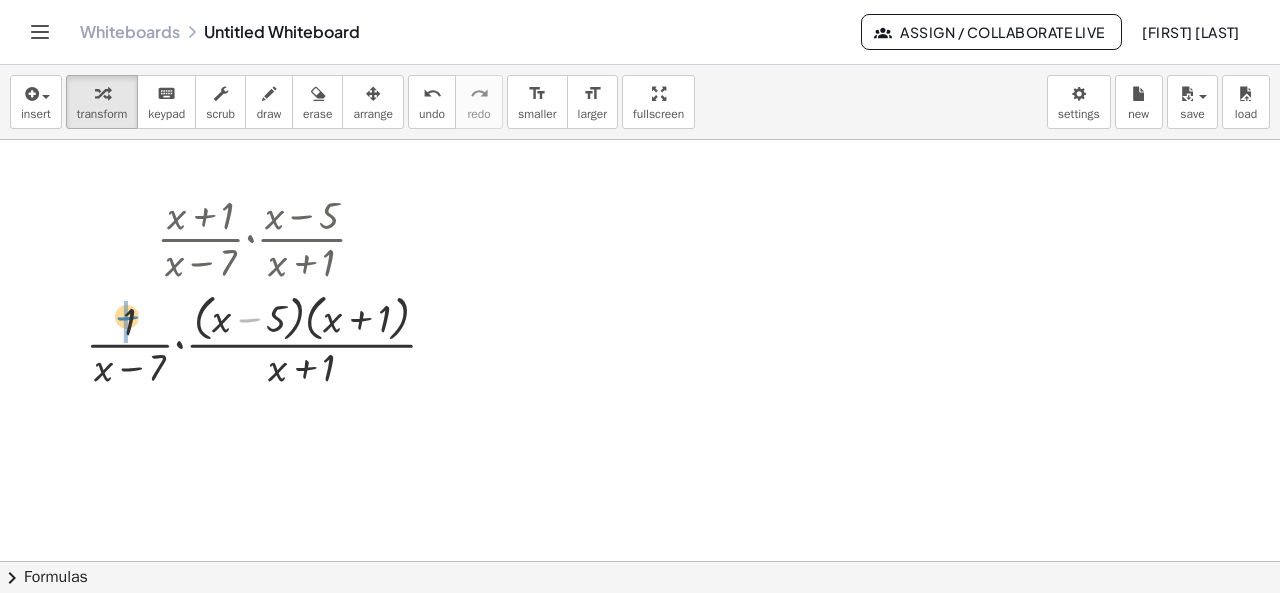 drag, startPoint x: 258, startPoint y: 323, endPoint x: 130, endPoint y: 321, distance: 128.01562 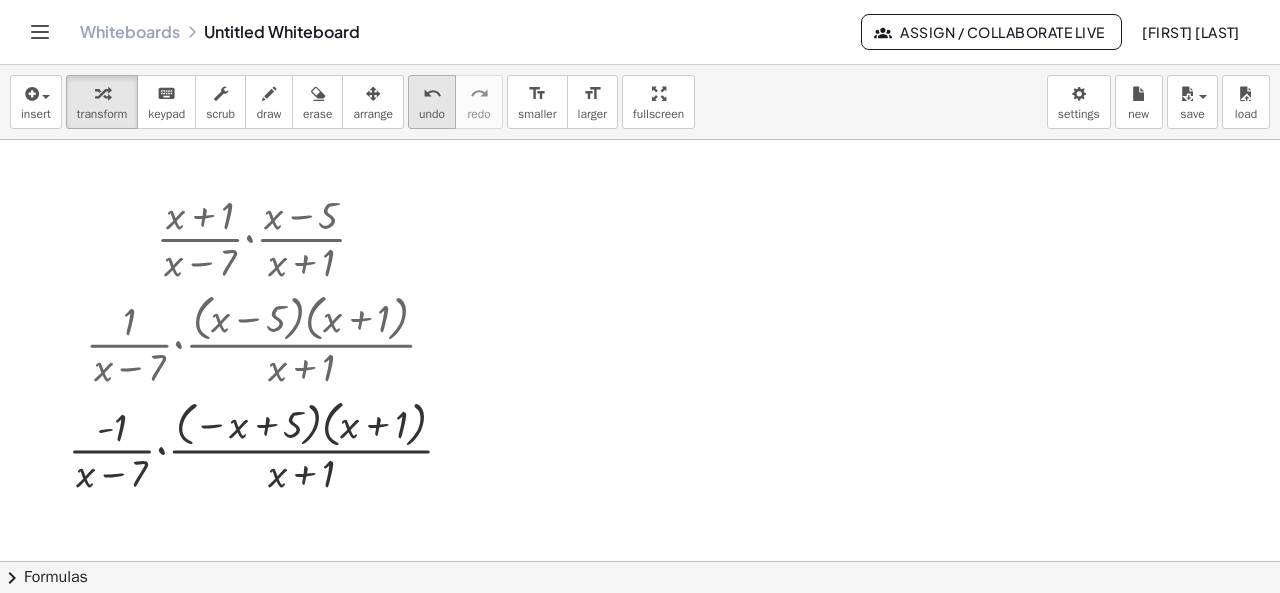 click on "undo undo" at bounding box center (432, 102) 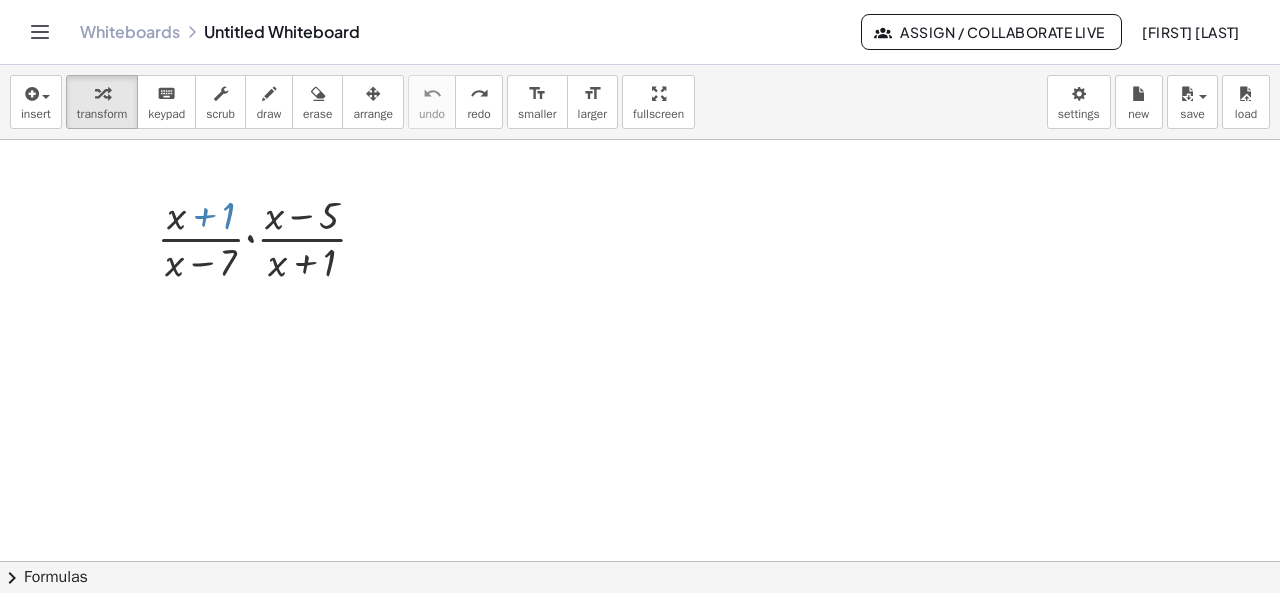 click at bounding box center [640, 562] 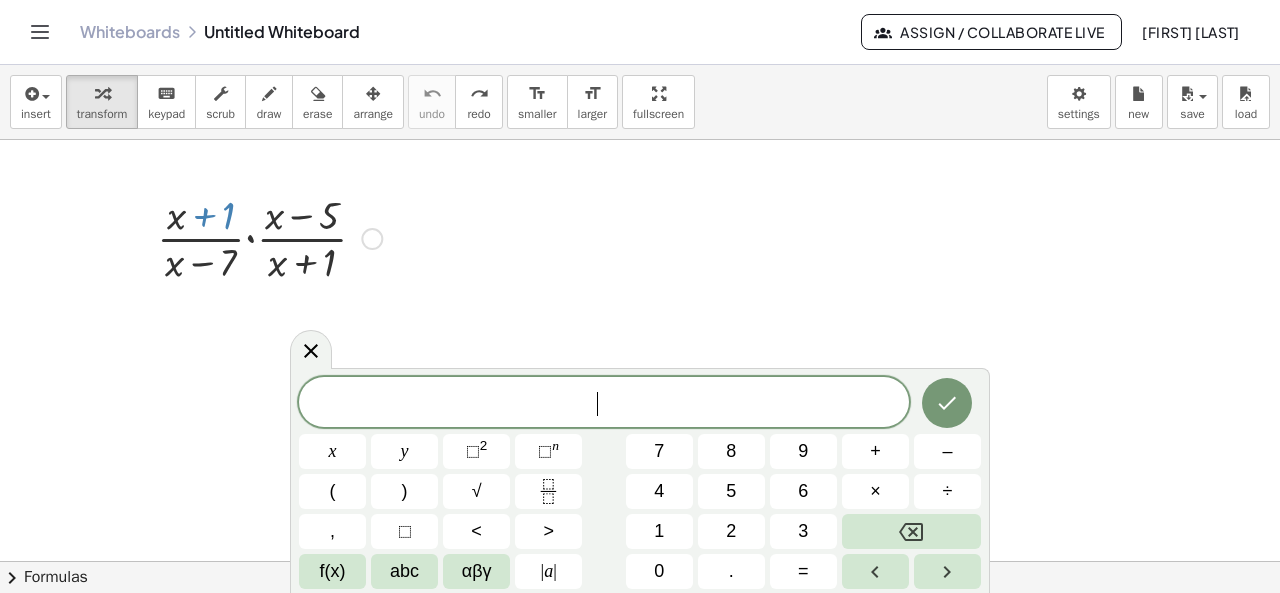 click at bounding box center [269, 237] 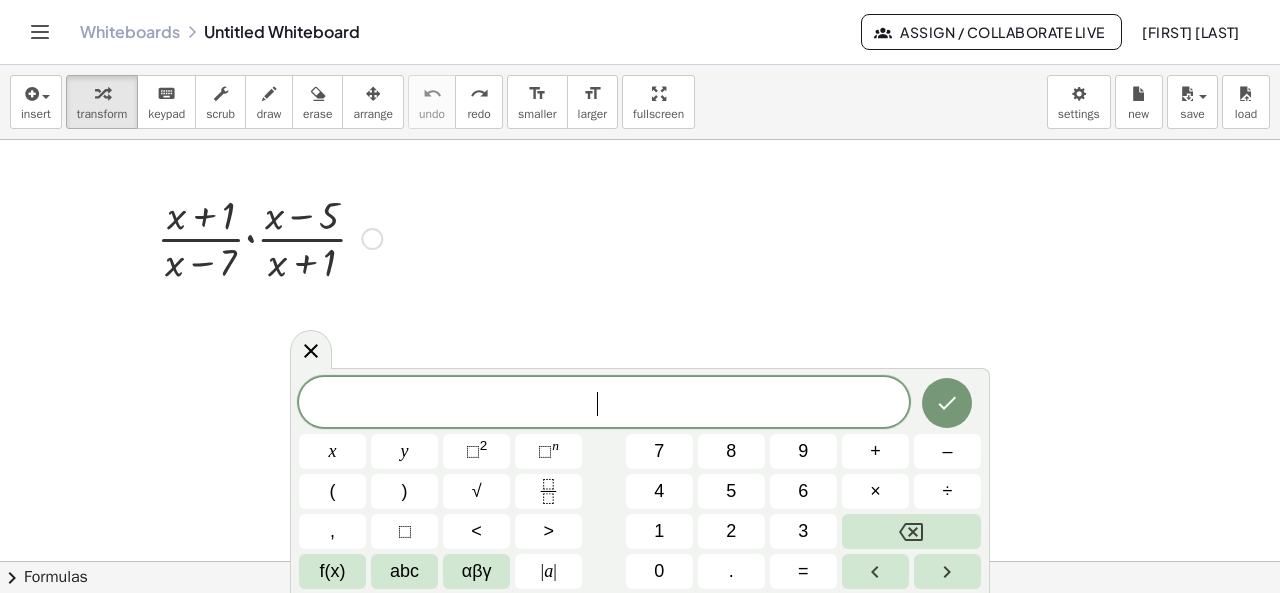 click at bounding box center (269, 237) 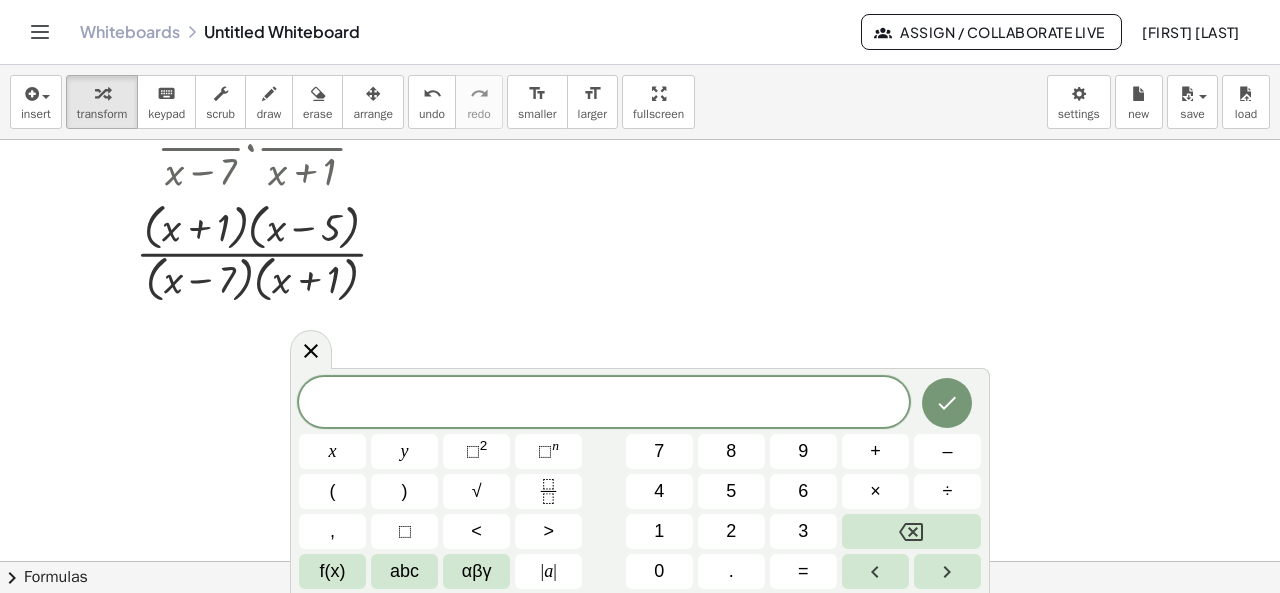 scroll, scrollTop: 90, scrollLeft: 0, axis: vertical 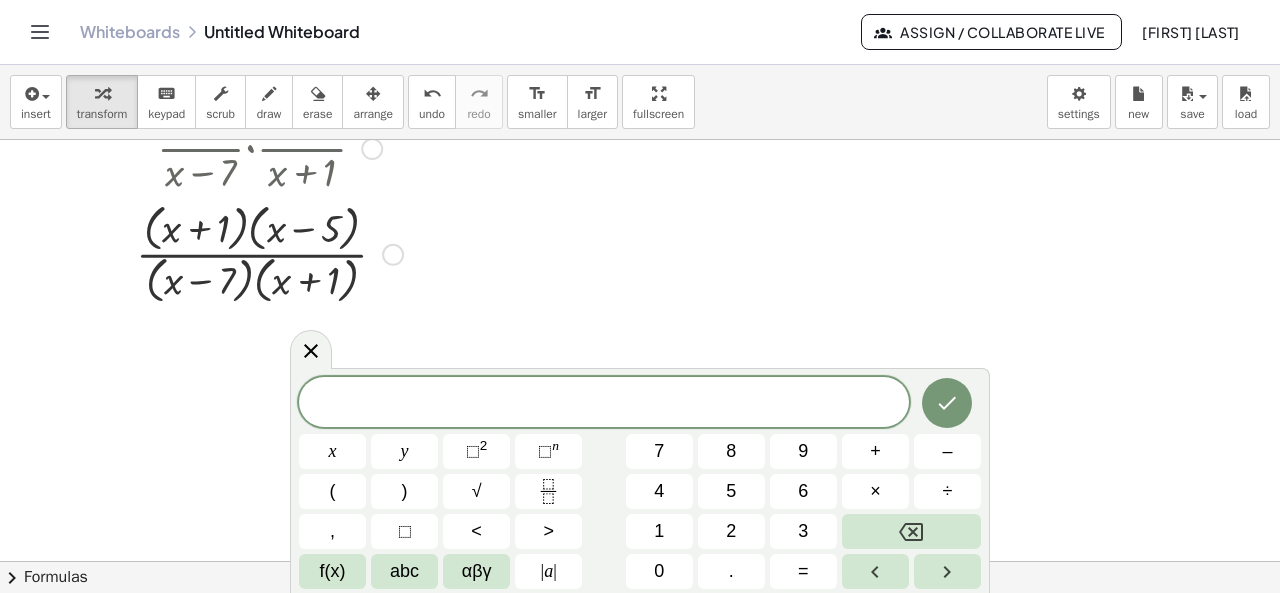 click at bounding box center [269, 252] 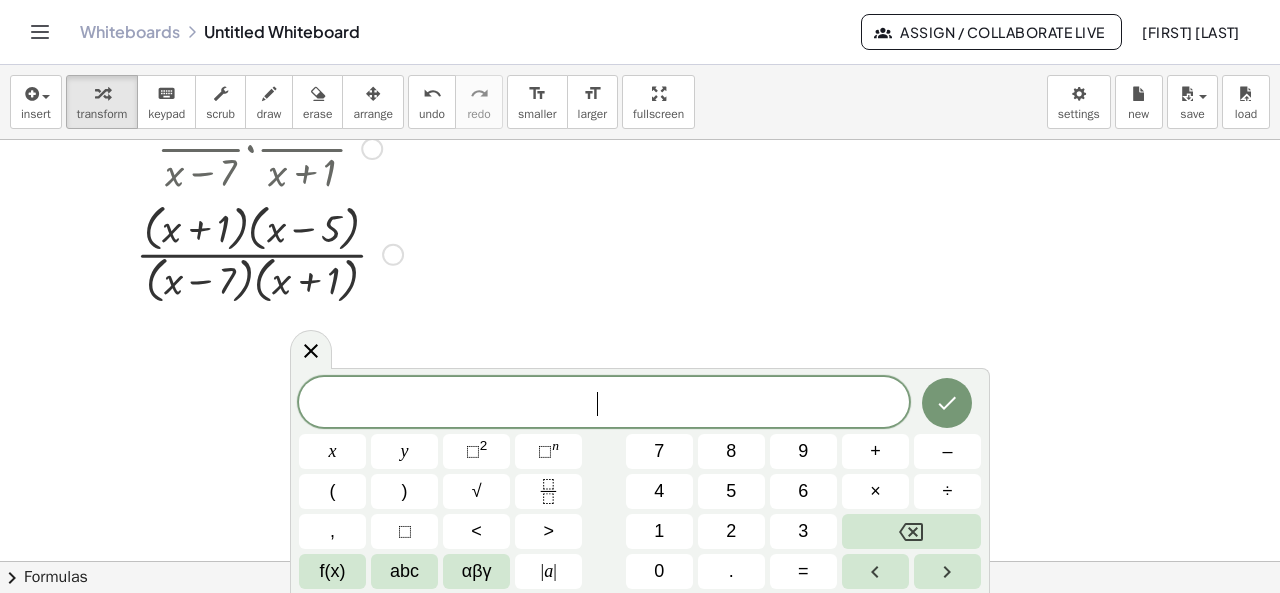 click at bounding box center [269, 252] 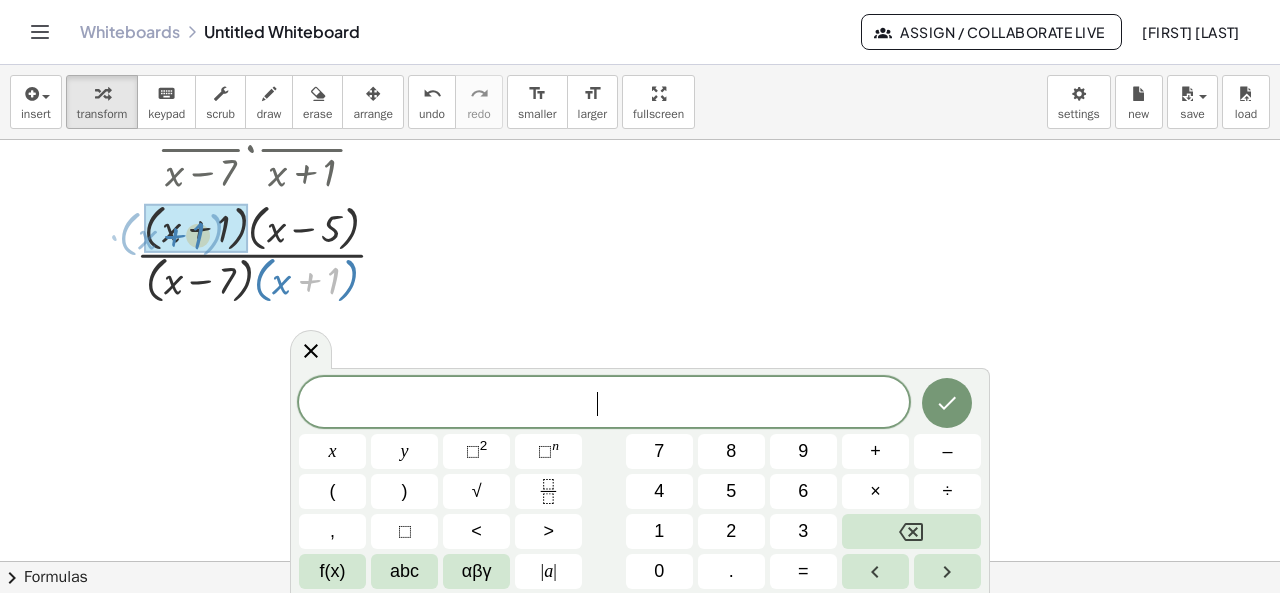 drag, startPoint x: 325, startPoint y: 285, endPoint x: 190, endPoint y: 239, distance: 142.62187 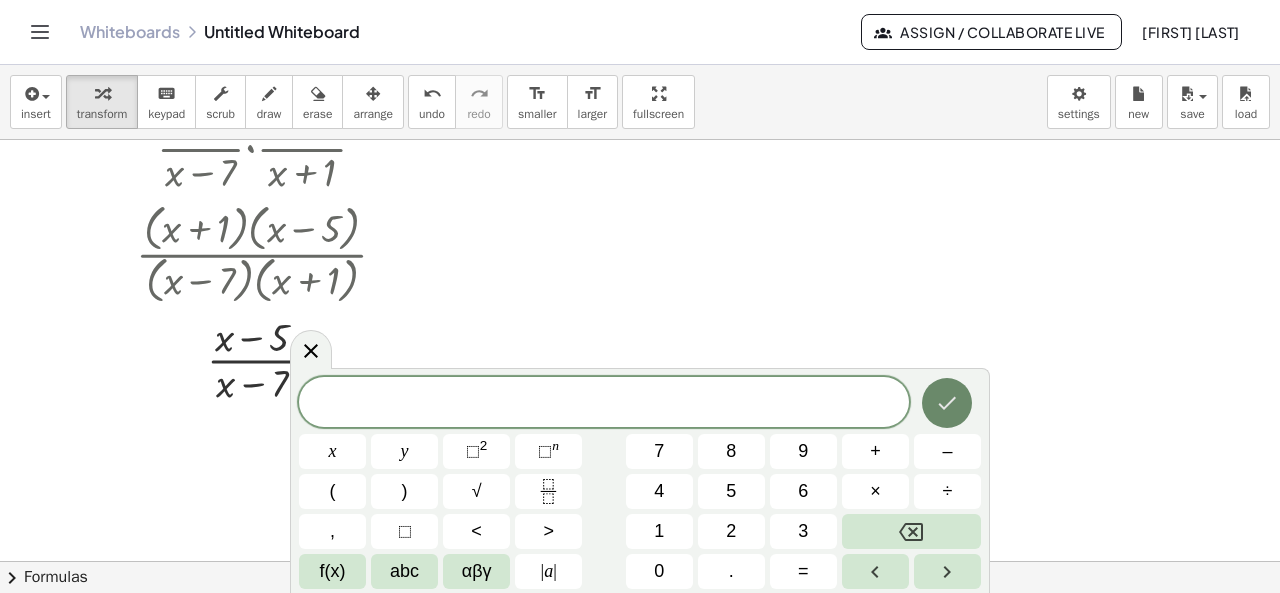 click 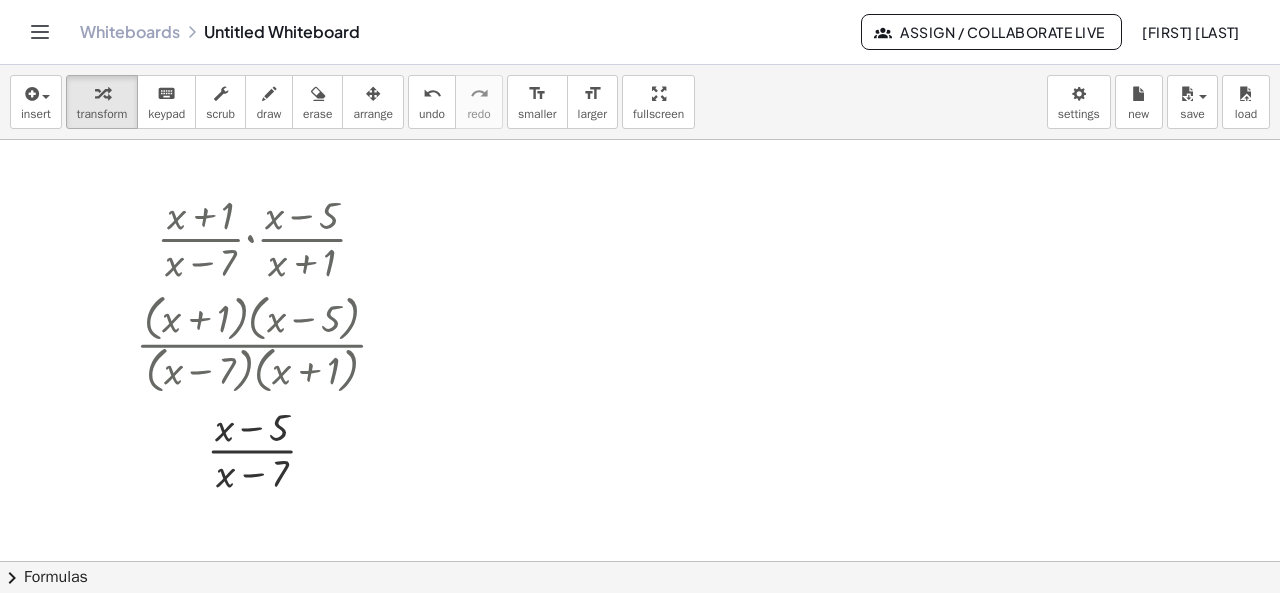 scroll, scrollTop: 0, scrollLeft: 0, axis: both 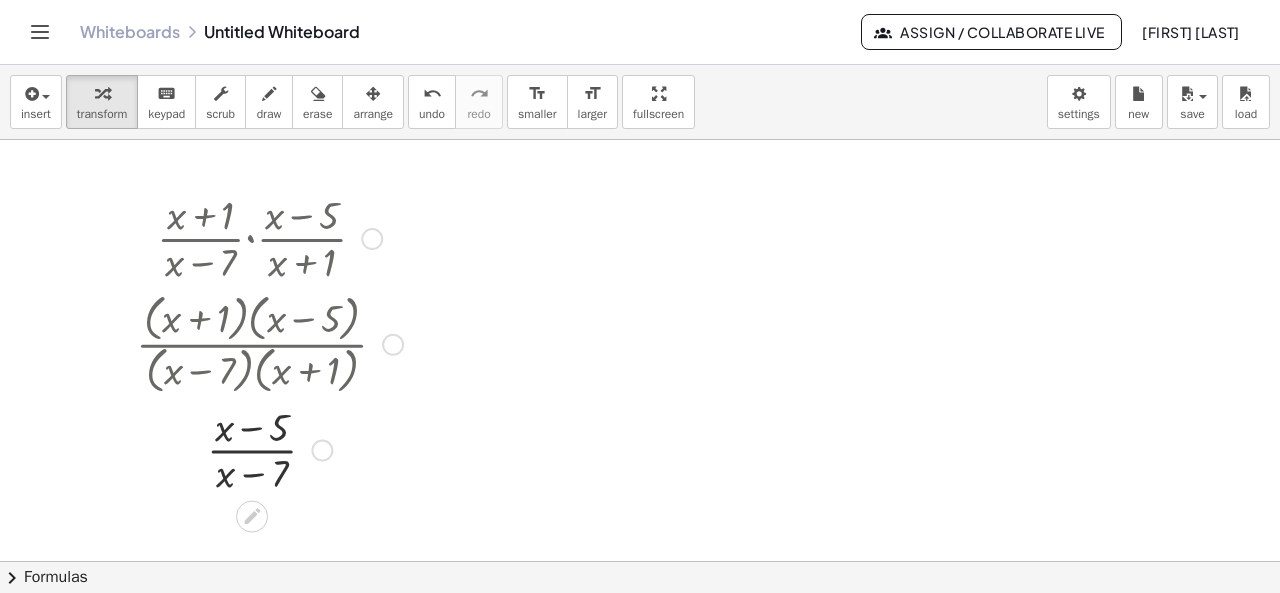 click at bounding box center [269, 237] 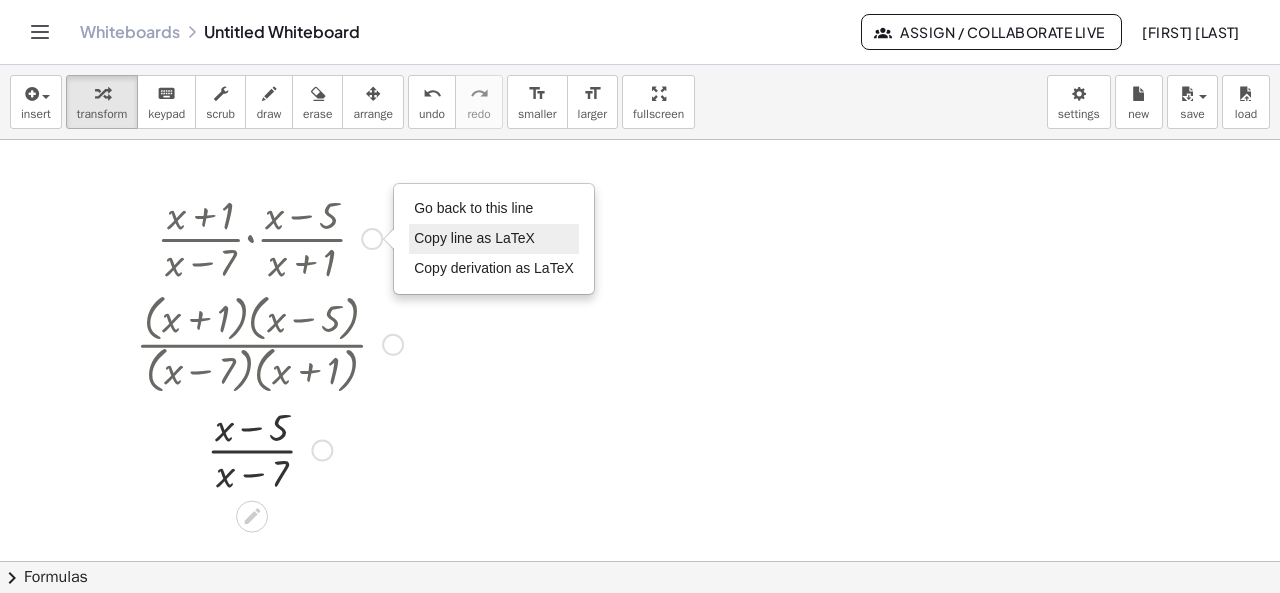 click on "Copy line as LaTeX" at bounding box center [474, 238] 